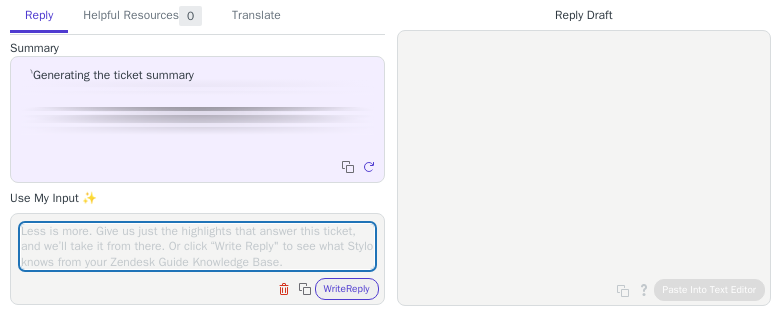 click at bounding box center (197, 246) 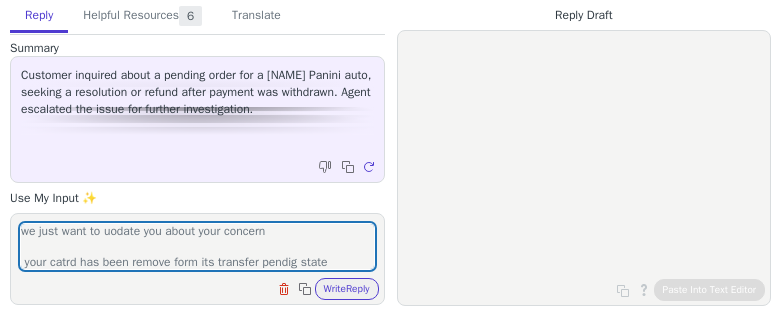 scroll, scrollTop: 63, scrollLeft: 0, axis: vertical 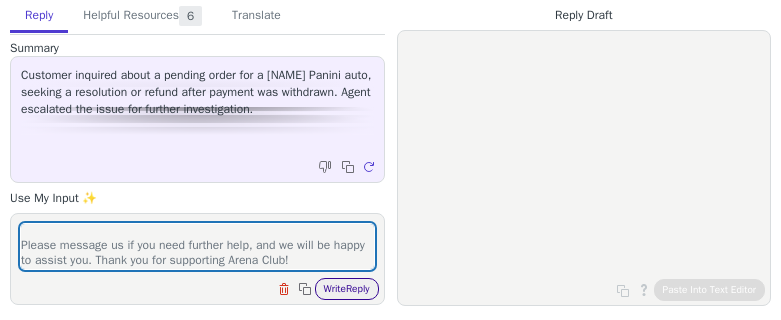 type on "we just want to uodate you about your concern
your catrd has been remove form its transfer pendig state
Please message us if you need further help, and we will be happy to assist you. Thank you for supporting Arena Club!" 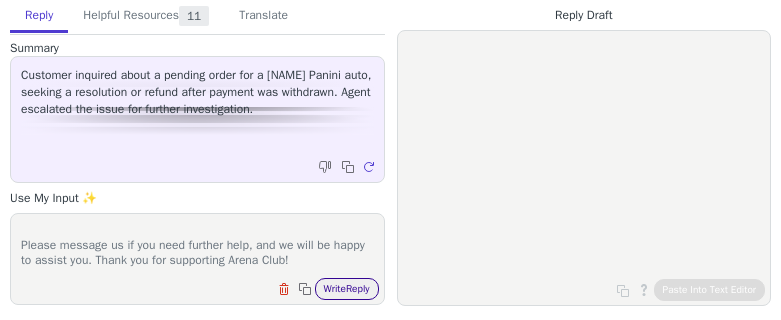 click on "Write  Reply" at bounding box center (347, 289) 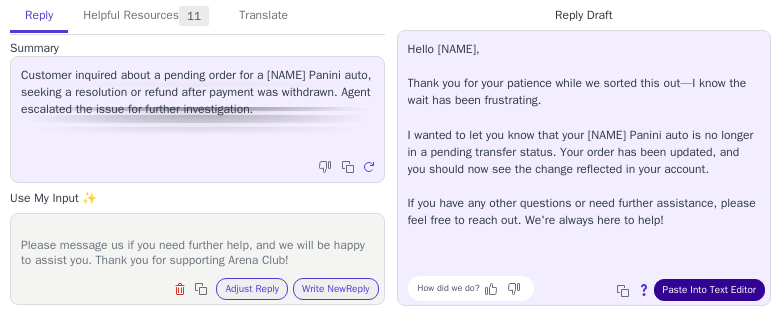click on "Paste Into Text Editor" at bounding box center [709, 290] 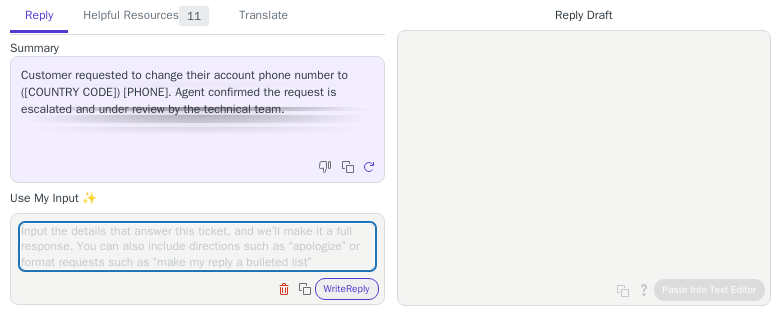 scroll, scrollTop: 0, scrollLeft: 0, axis: both 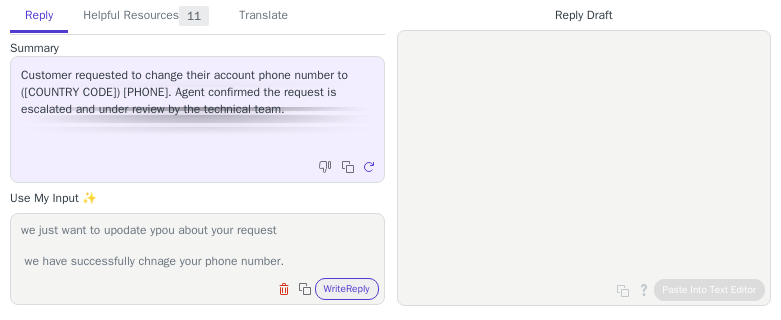 click on "we just want to upodate ypou about your request
we have successfully chnage your phone number." at bounding box center [197, 246] 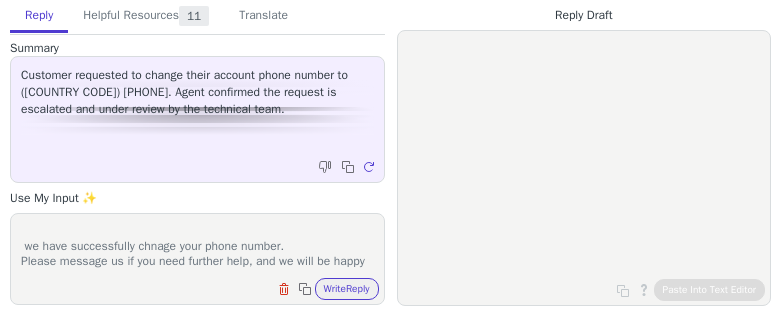 scroll, scrollTop: 47, scrollLeft: 0, axis: vertical 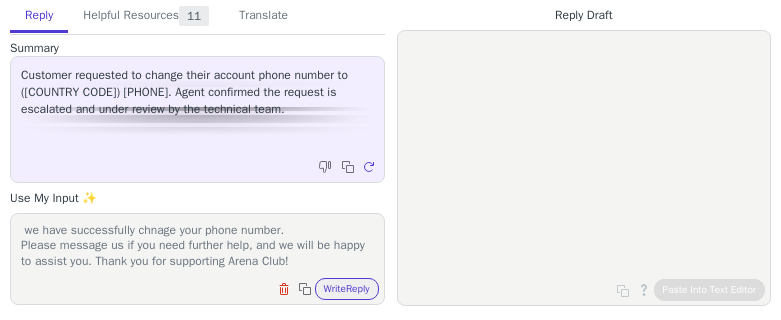 type on "we just want to upodate ypou about your request
we have successfully chnage your phone number.
Please message us if you need further help, and we will be happy to assist you. Thank you for supporting Arena Club!" 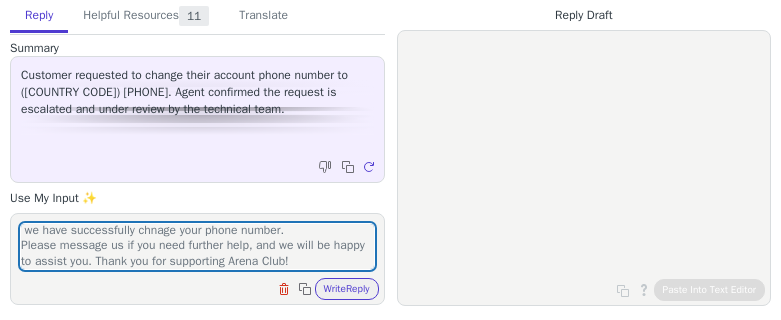click on "Clear field Copy to clipboard Write  Reply" at bounding box center (326, 289) 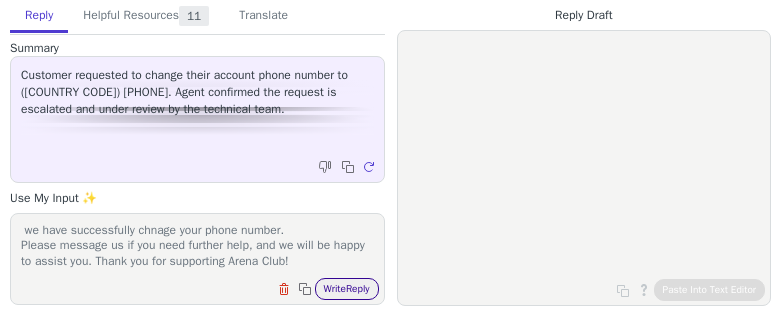 click on "Write  Reply" at bounding box center (347, 289) 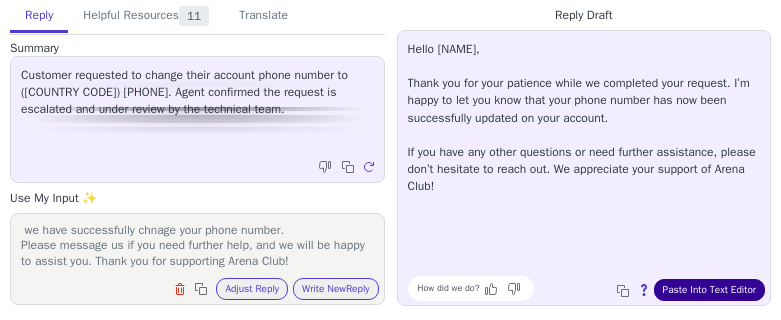 click on "Paste Into Text Editor" at bounding box center [709, 290] 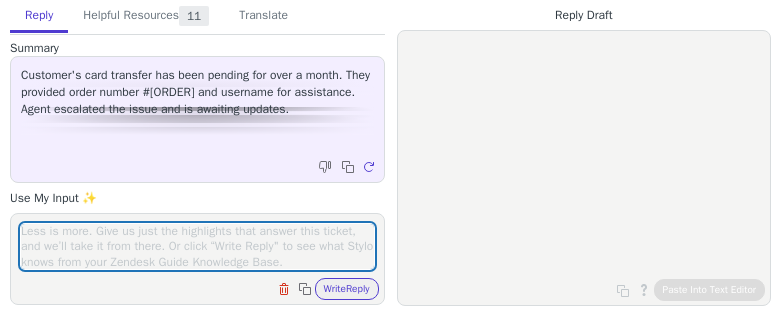 scroll, scrollTop: 0, scrollLeft: 0, axis: both 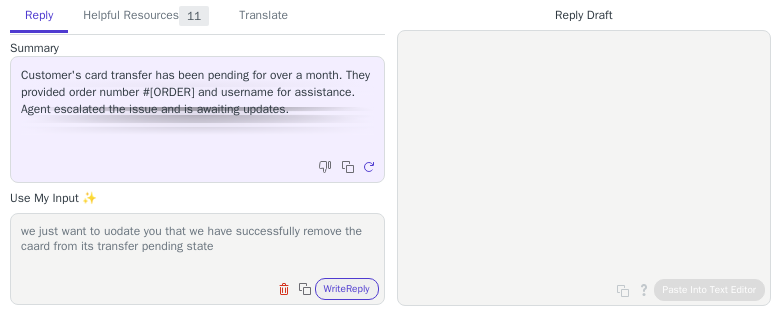 click on "we just want to uodate you that we have successfully remove the caard from its transfer pending state" at bounding box center [197, 246] 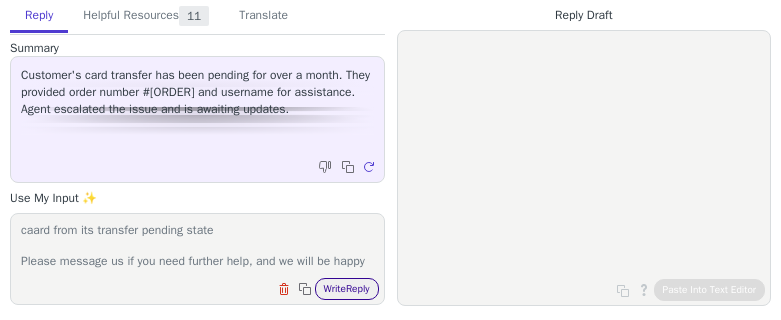 type on "we just want to uodate you that we have successfully remove the caard from its transfer pending state
Please message us if you need further help, and we will be happy to assist you. Thank you for supporting Arena Club!" 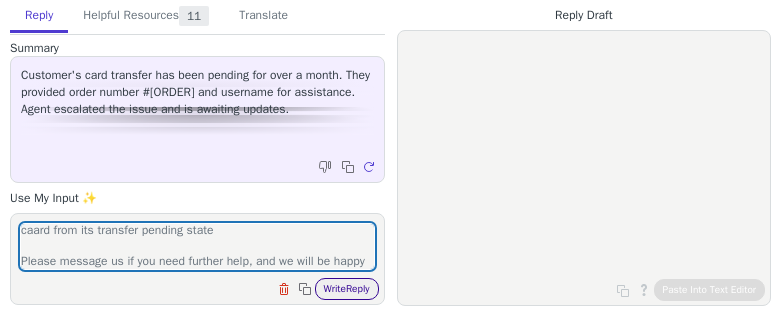 click on "Write  Reply" at bounding box center [347, 289] 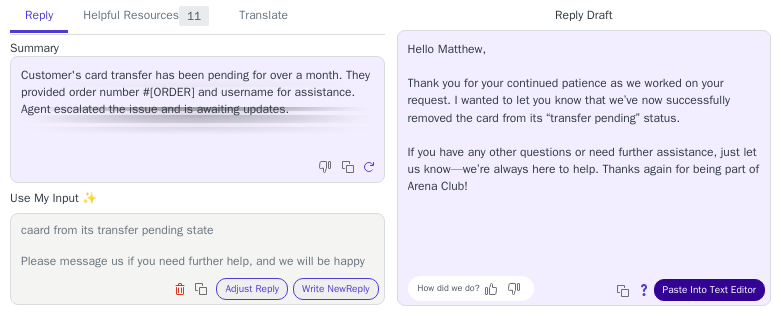 click on "Paste Into Text Editor" at bounding box center [709, 290] 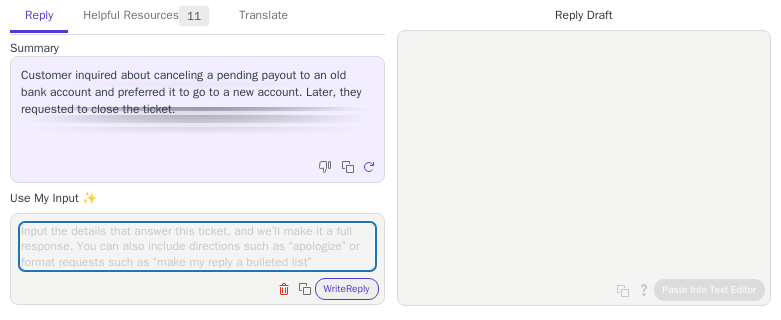 click at bounding box center [197, 246] 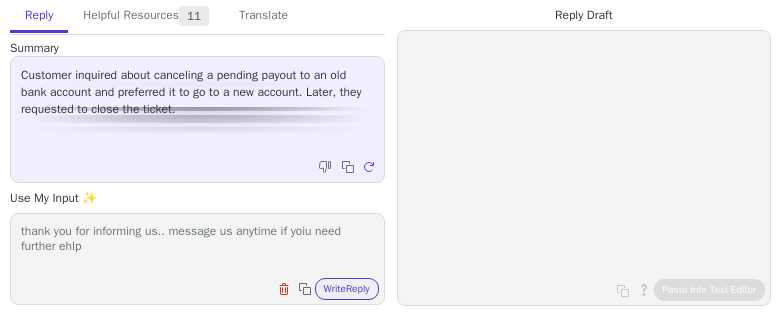 scroll, scrollTop: 17, scrollLeft: 0, axis: vertical 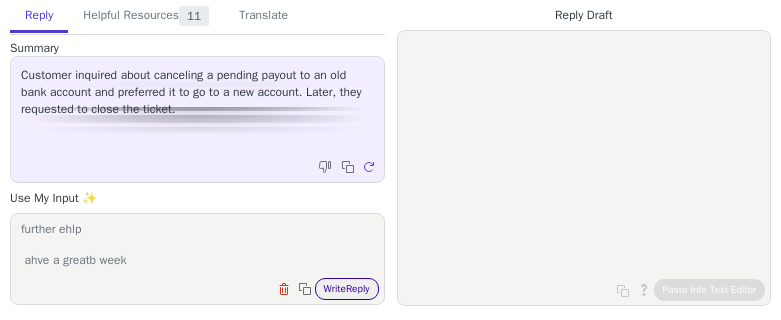 type on "thank you for informing us.. message us anytime if yoiu need further ehlp
ahve a greatb week" 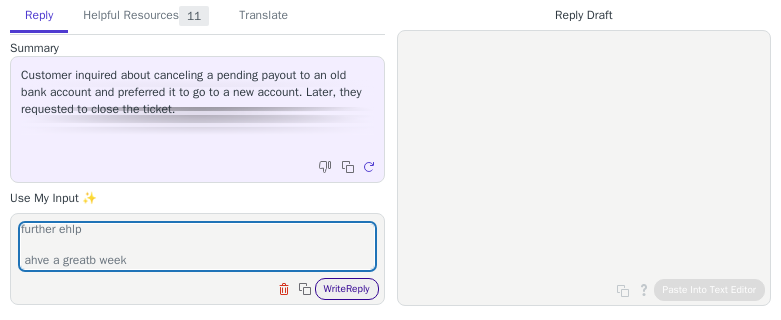 click on "Write  Reply" at bounding box center (347, 289) 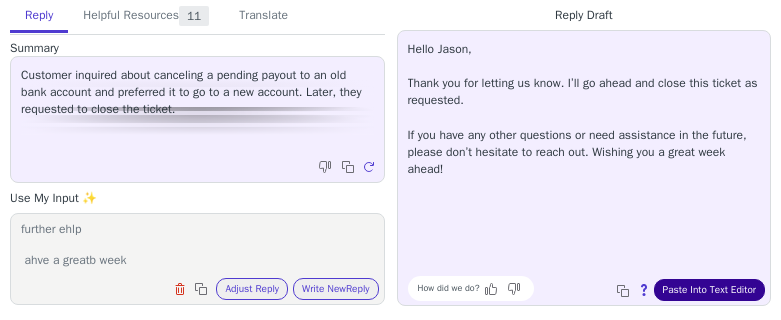 click on "Paste Into Text Editor" at bounding box center (709, 290) 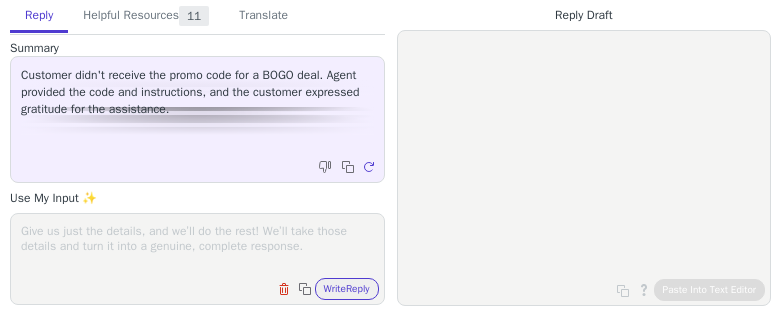 scroll, scrollTop: 0, scrollLeft: 0, axis: both 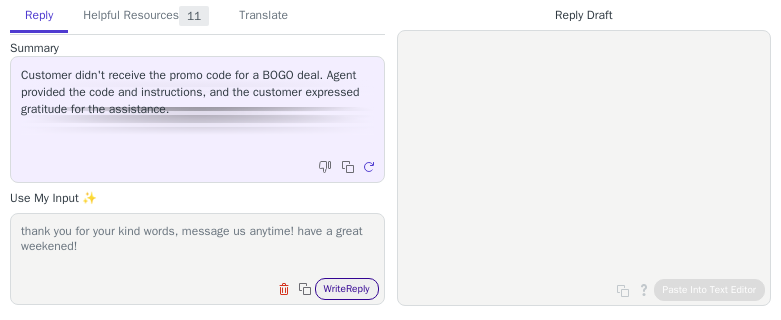 type on "thank you for your kind words, message us anytime! have a great weekened!" 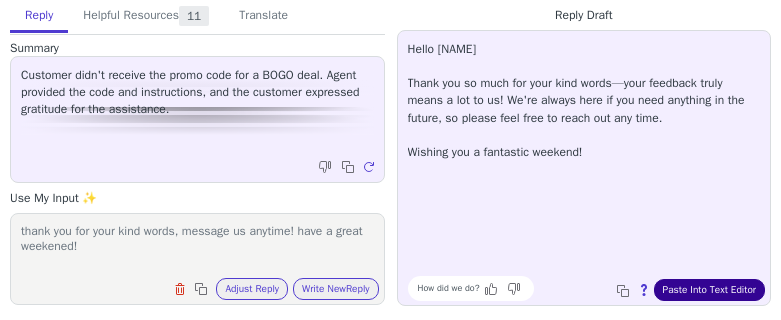click on "Paste Into Text Editor" at bounding box center [709, 290] 